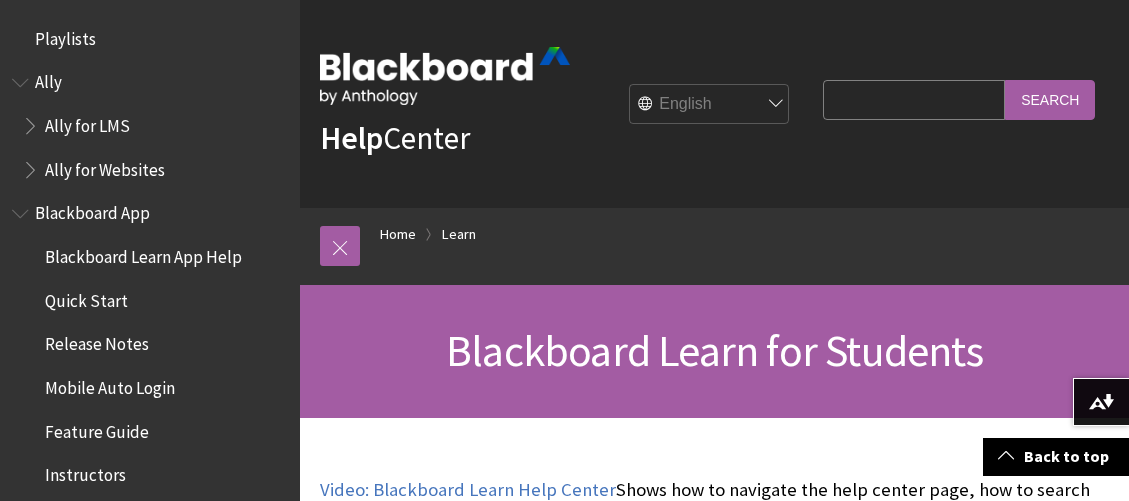 scroll, scrollTop: 338, scrollLeft: 0, axis: vertical 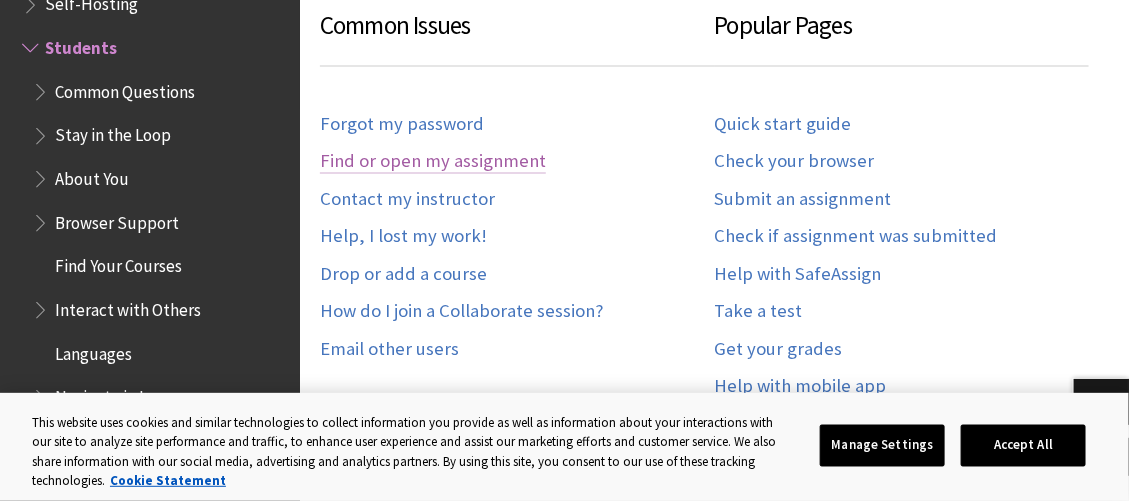 click on "Find or open my assignment" at bounding box center [433, 161] 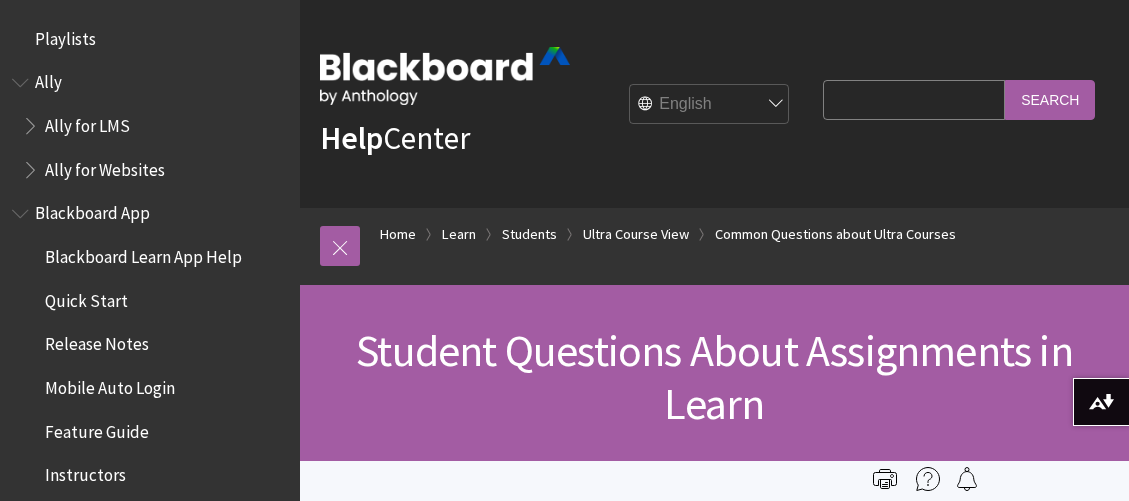 scroll, scrollTop: 0, scrollLeft: 0, axis: both 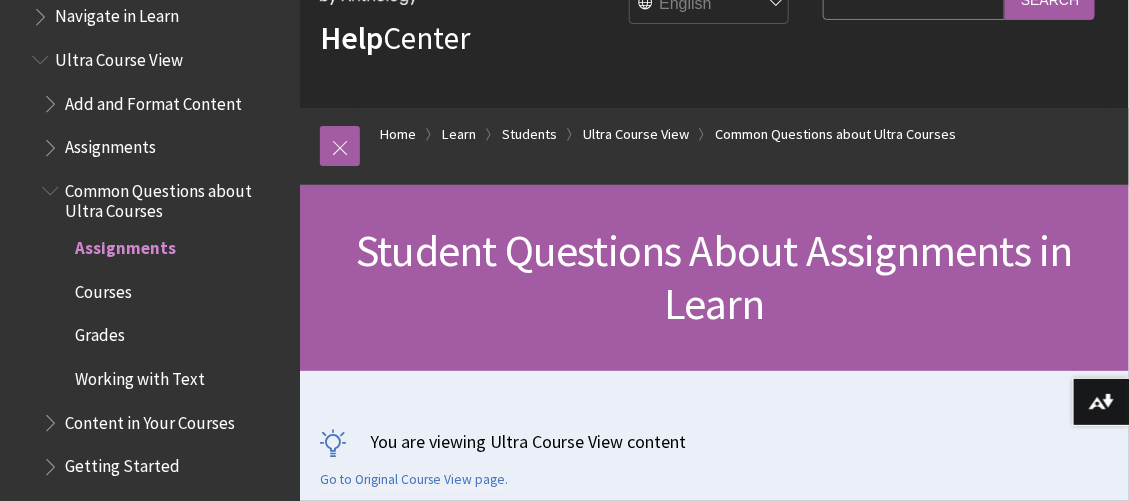 click on "Common Questions about Ultra Courses" at bounding box center [175, 197] 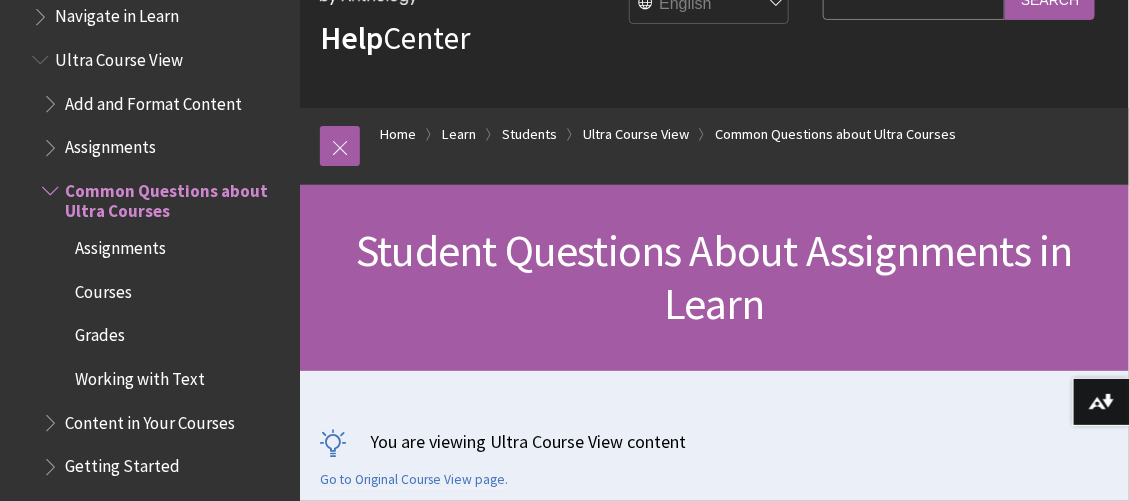 scroll, scrollTop: 200, scrollLeft: 0, axis: vertical 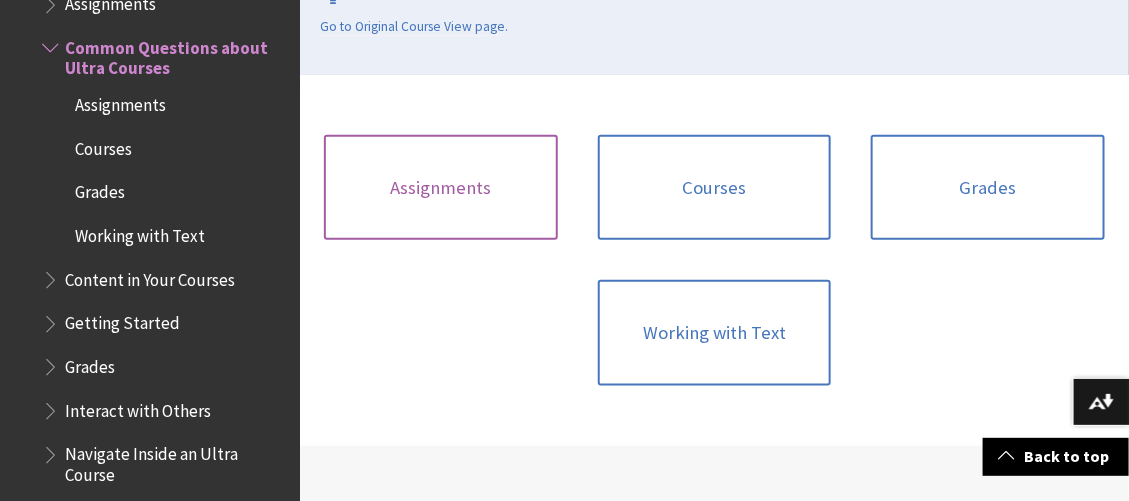 click on "Assignments" at bounding box center [441, 188] 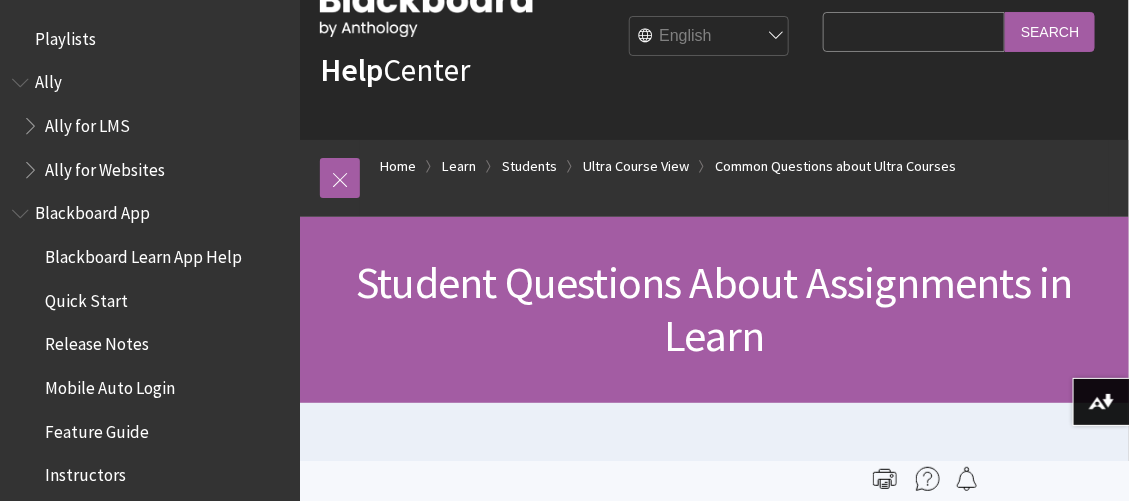 scroll, scrollTop: 300, scrollLeft: 0, axis: vertical 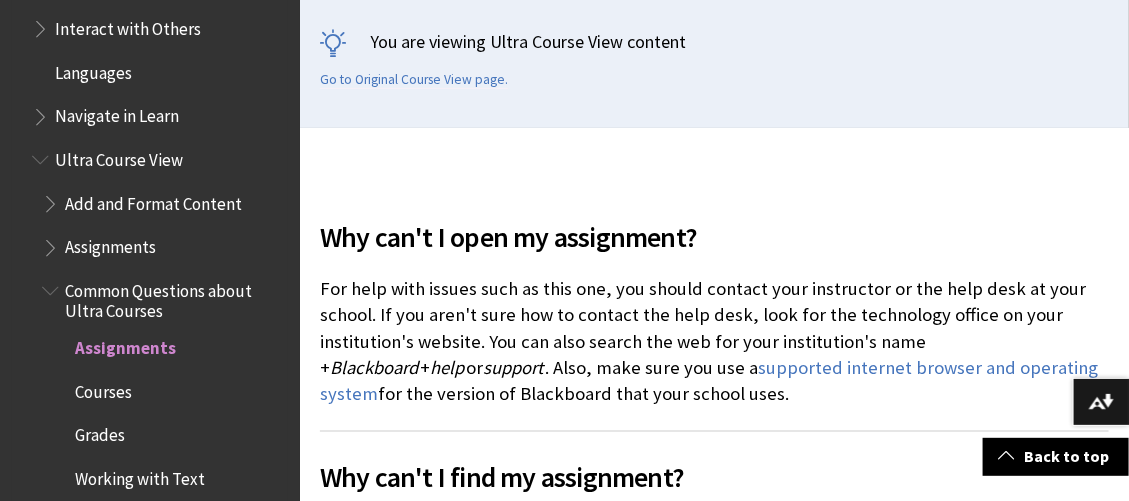 click on "Add and Format Content" at bounding box center [165, 204] 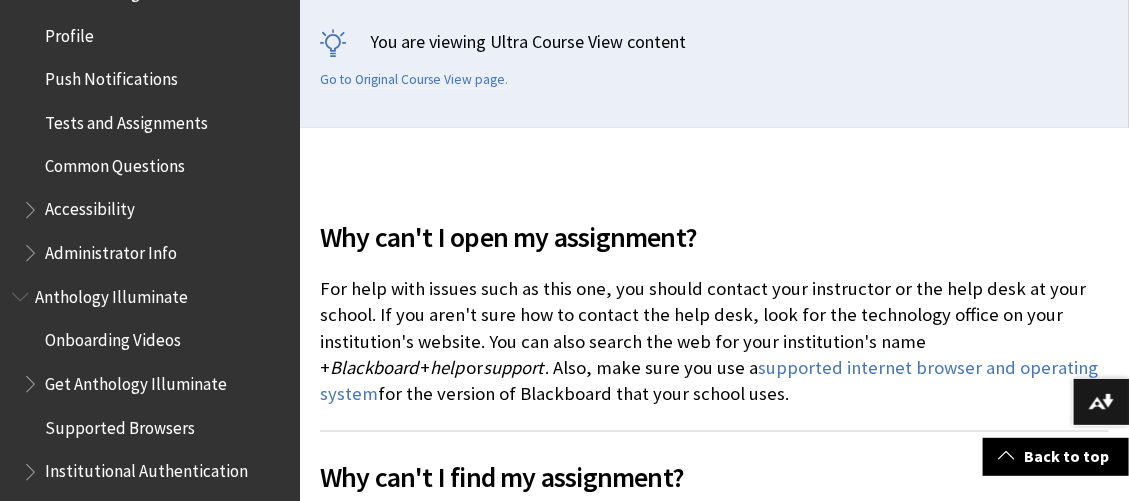 scroll, scrollTop: 1006, scrollLeft: 0, axis: vertical 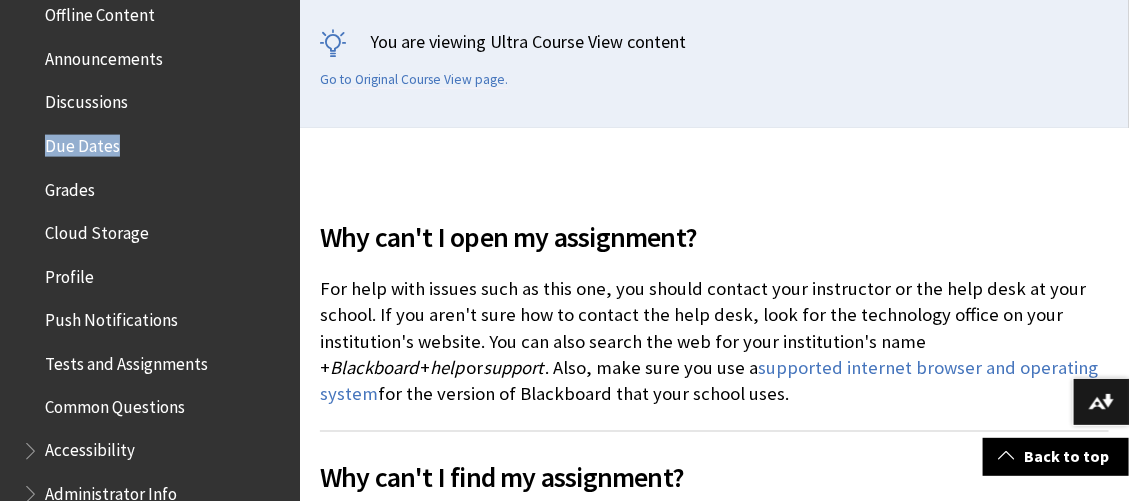 drag, startPoint x: 282, startPoint y: 138, endPoint x: 283, endPoint y: 116, distance: 22.022715 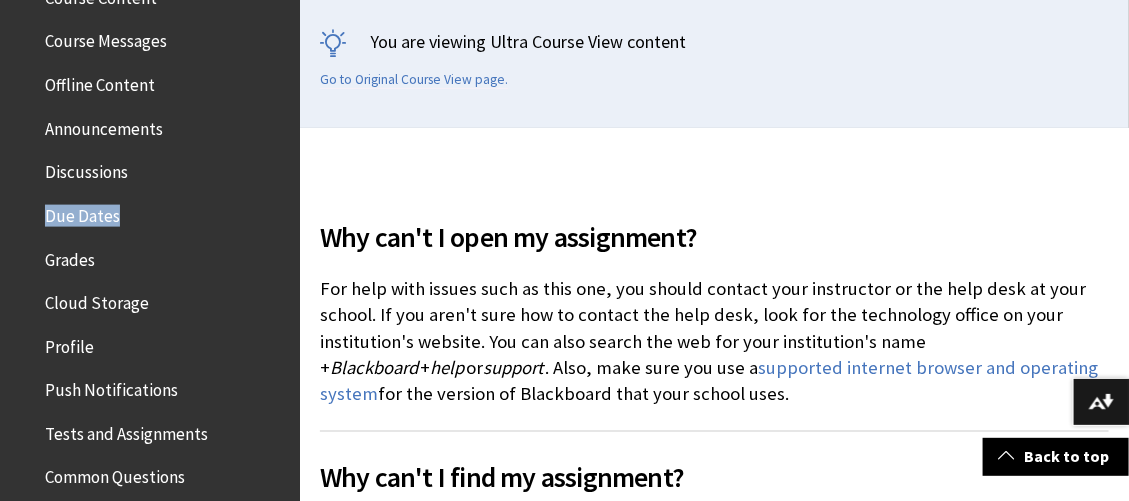 scroll, scrollTop: 689, scrollLeft: 0, axis: vertical 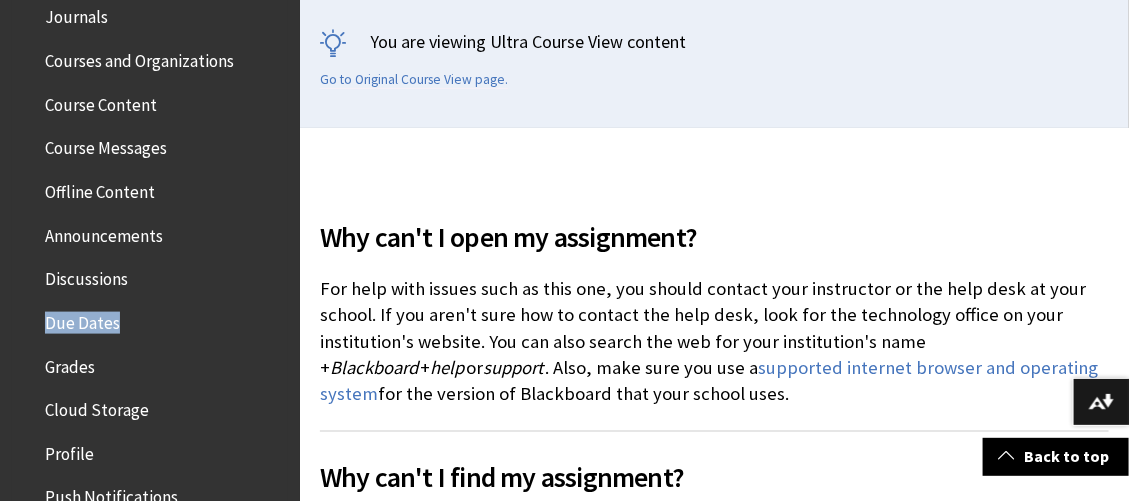 click on "Offline Content" at bounding box center (100, 188) 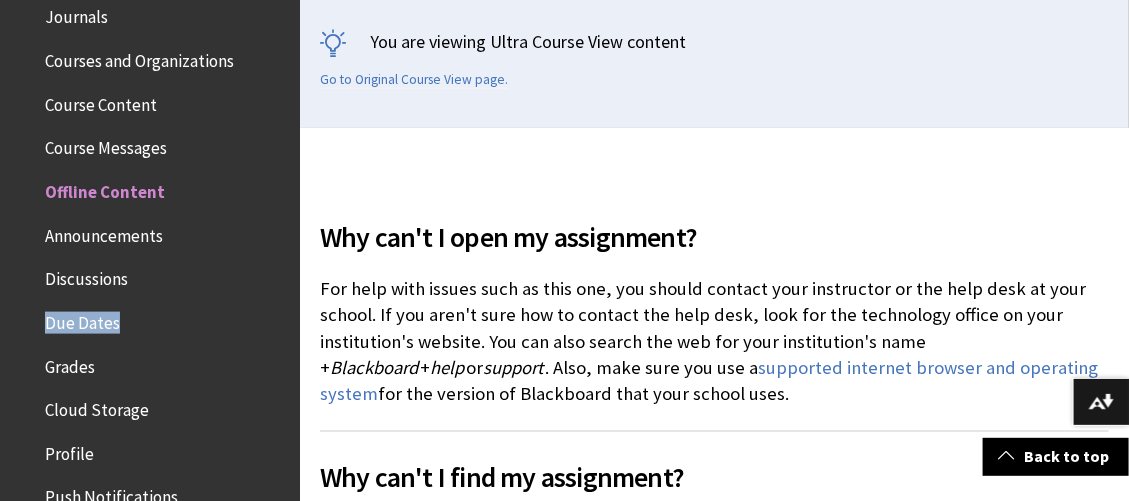 click on "Offline Content" at bounding box center (105, 188) 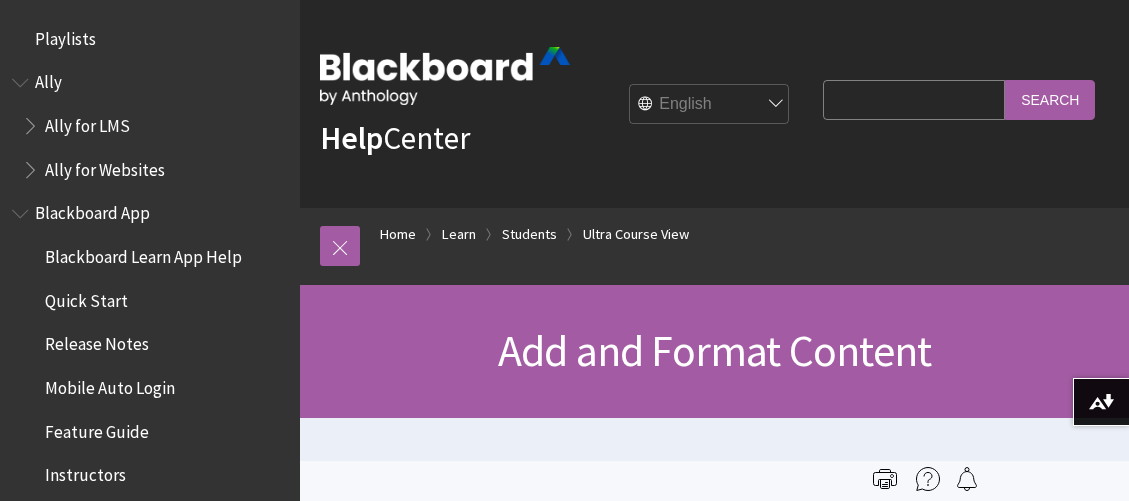scroll, scrollTop: 0, scrollLeft: 0, axis: both 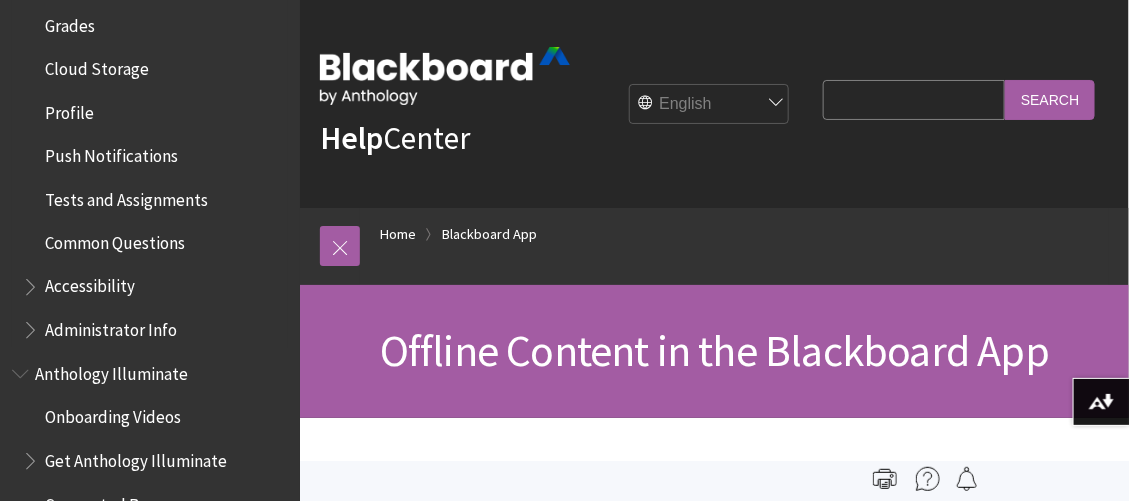 click on "Common Questions" at bounding box center [115, 240] 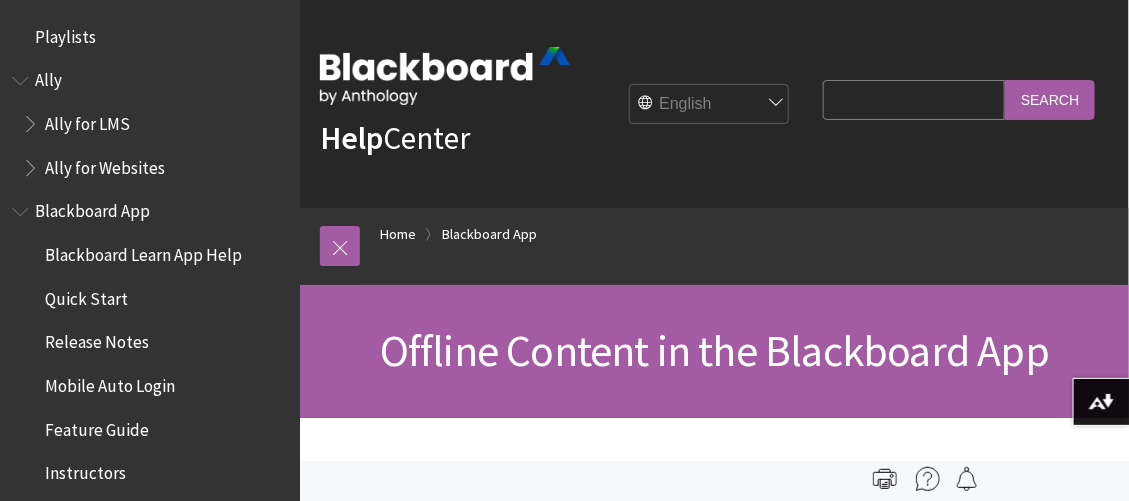 scroll, scrollTop: 0, scrollLeft: 0, axis: both 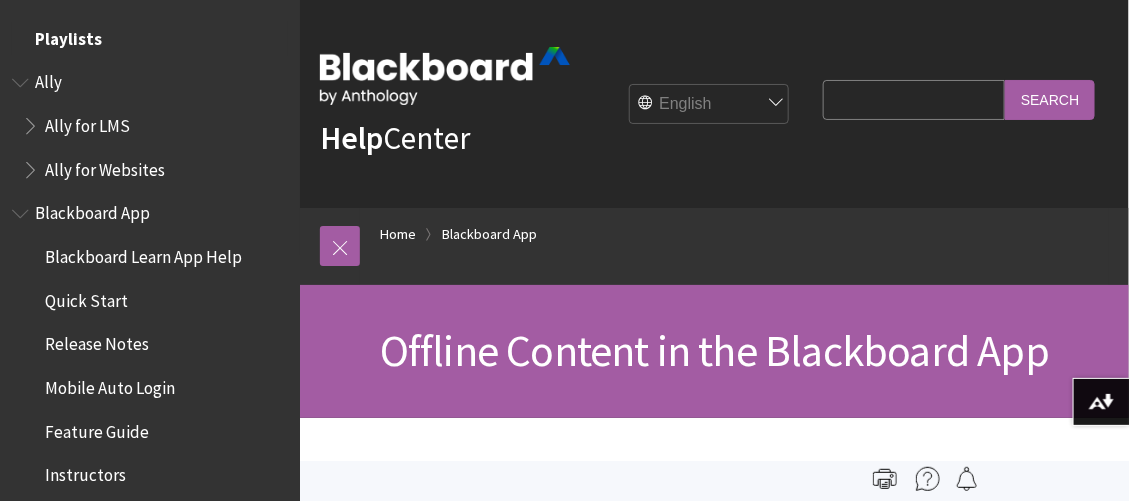 click on "Playlists" at bounding box center (68, 35) 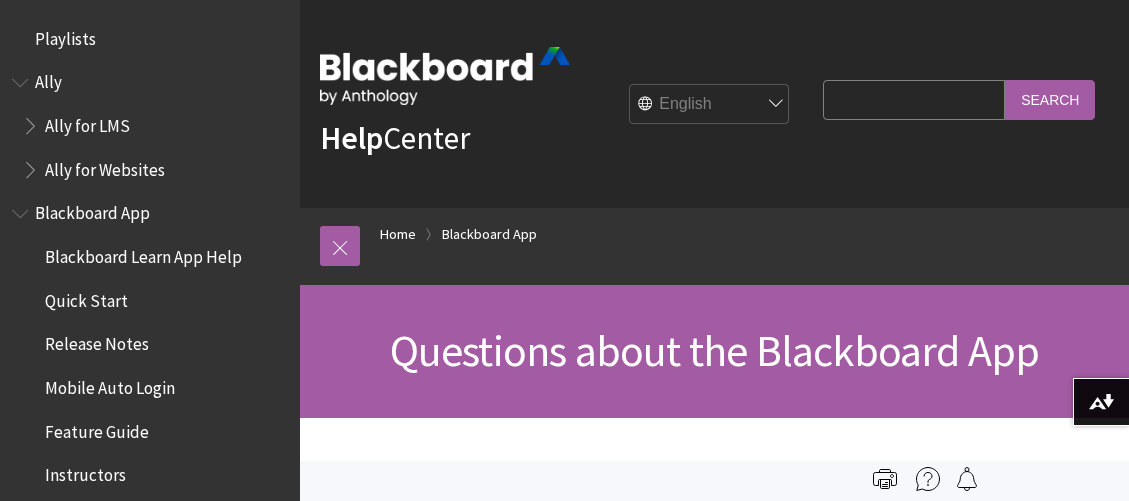 scroll, scrollTop: 0, scrollLeft: 0, axis: both 